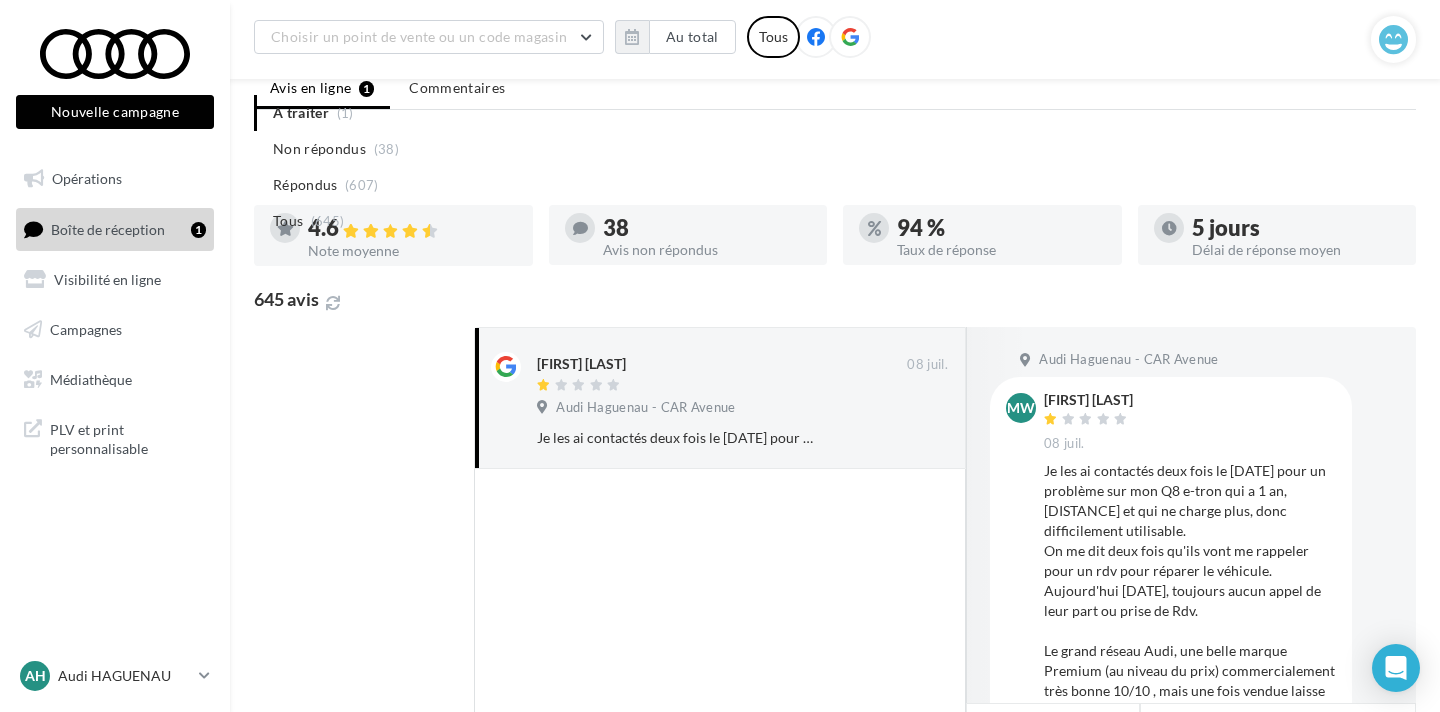 scroll, scrollTop: 343, scrollLeft: 0, axis: vertical 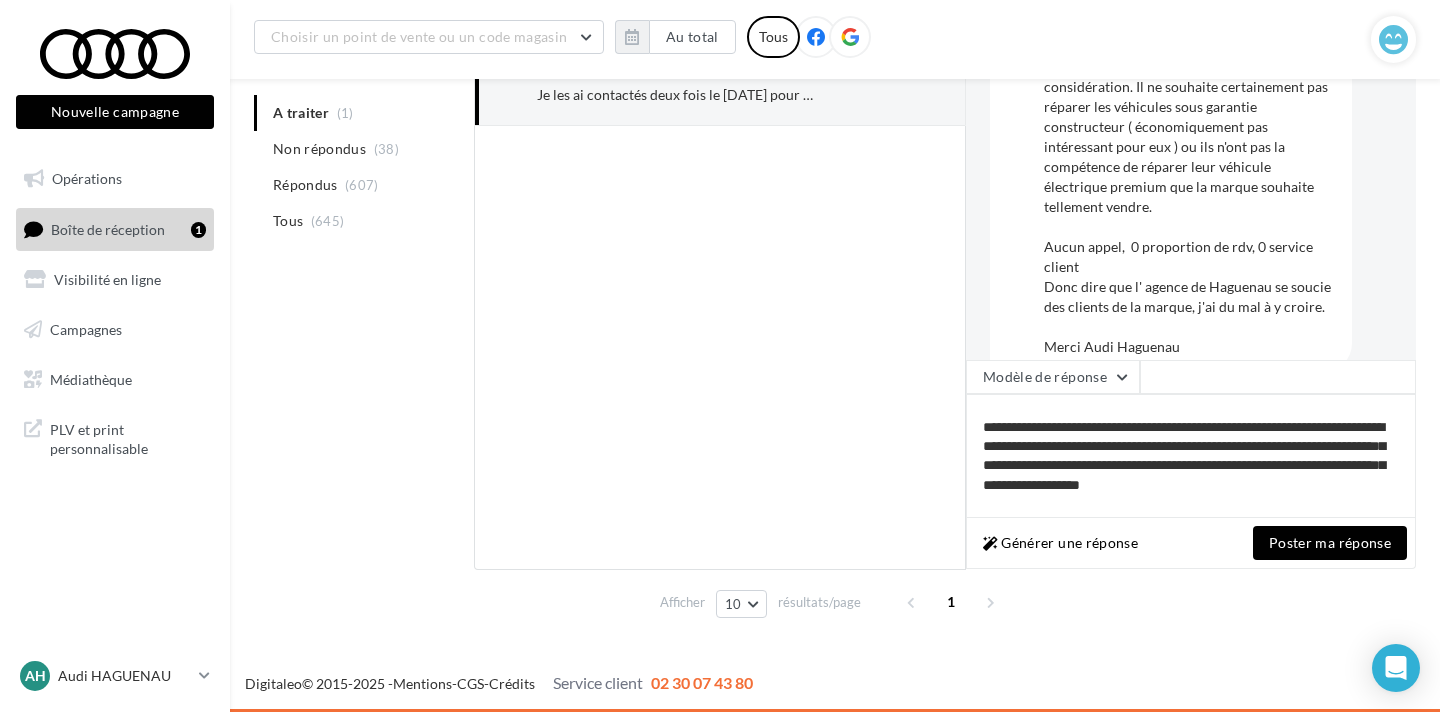 click on "**********" at bounding box center [1191, 456] 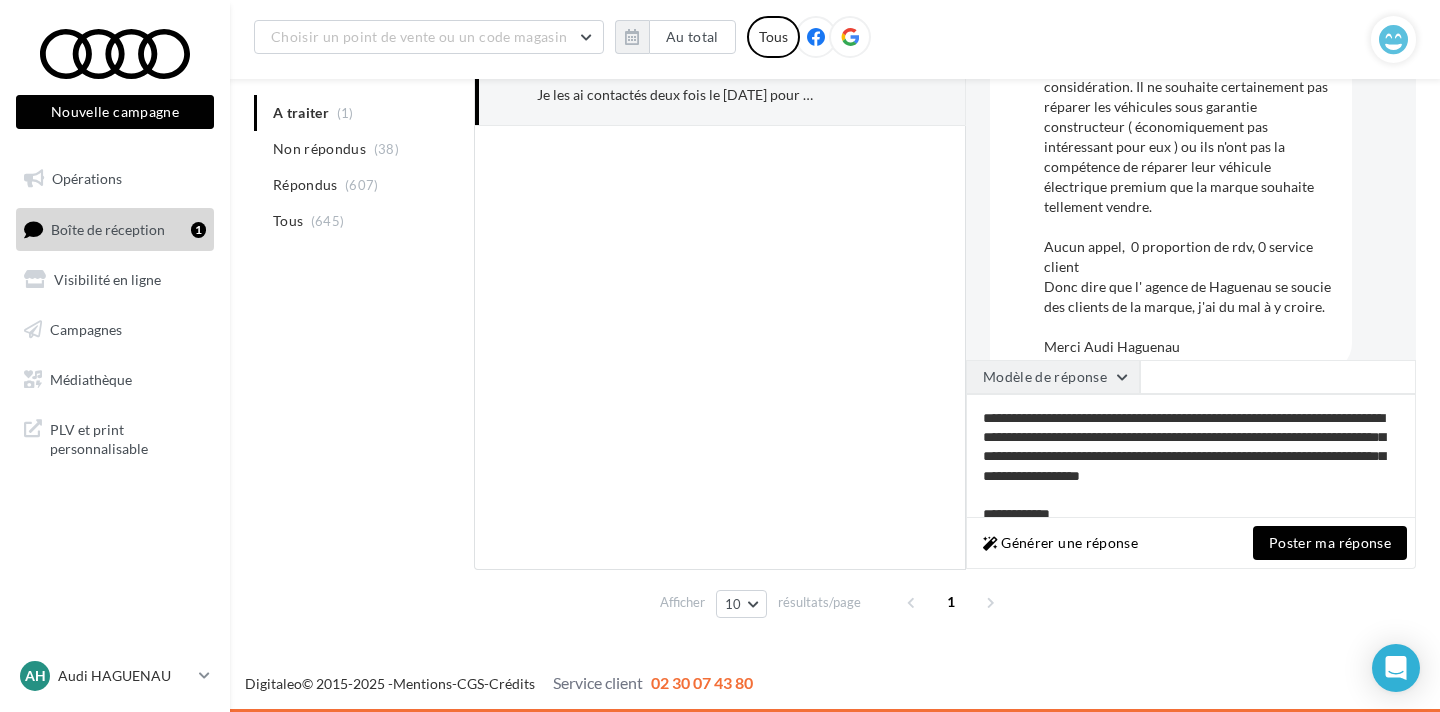 click on "Modèle de réponse" at bounding box center (1053, 377) 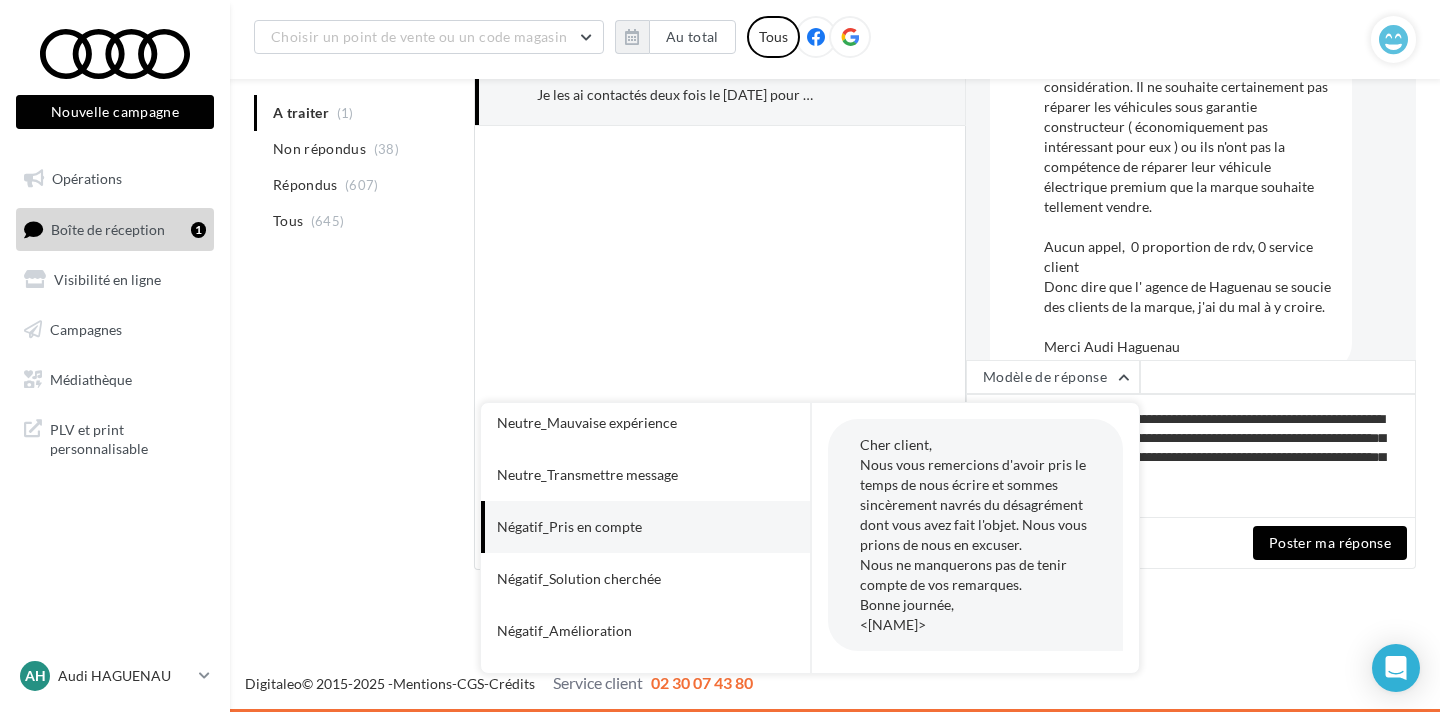 scroll, scrollTop: 774, scrollLeft: 0, axis: vertical 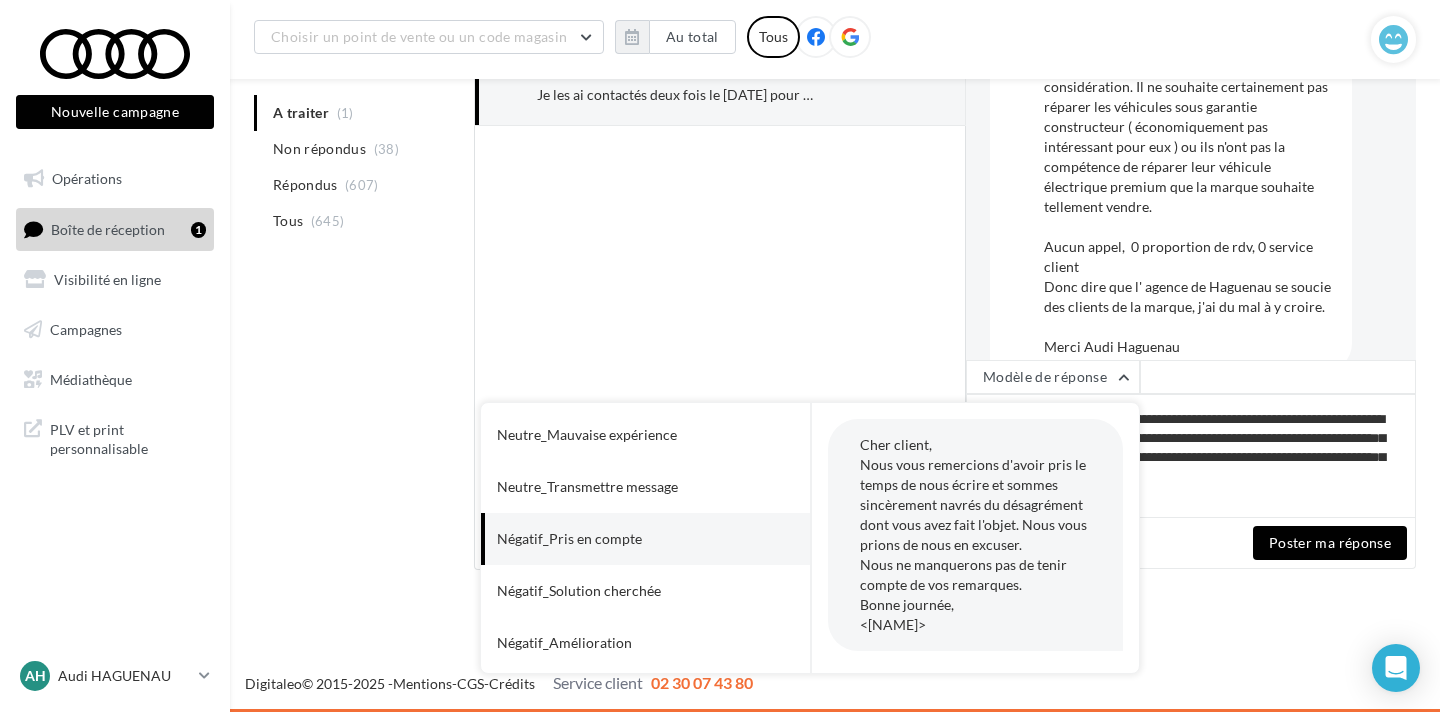 click on "Négatif_Pris en compte" at bounding box center [618, 539] 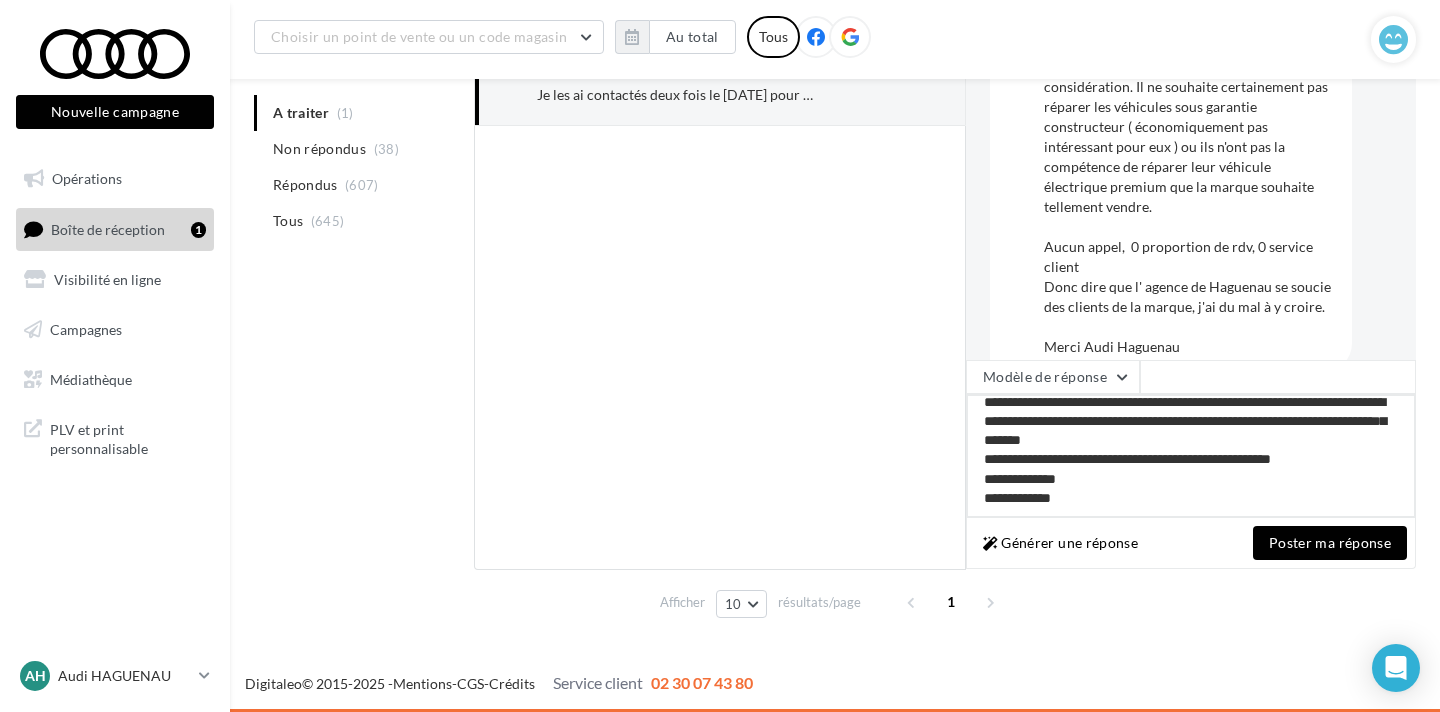 scroll, scrollTop: 0, scrollLeft: 0, axis: both 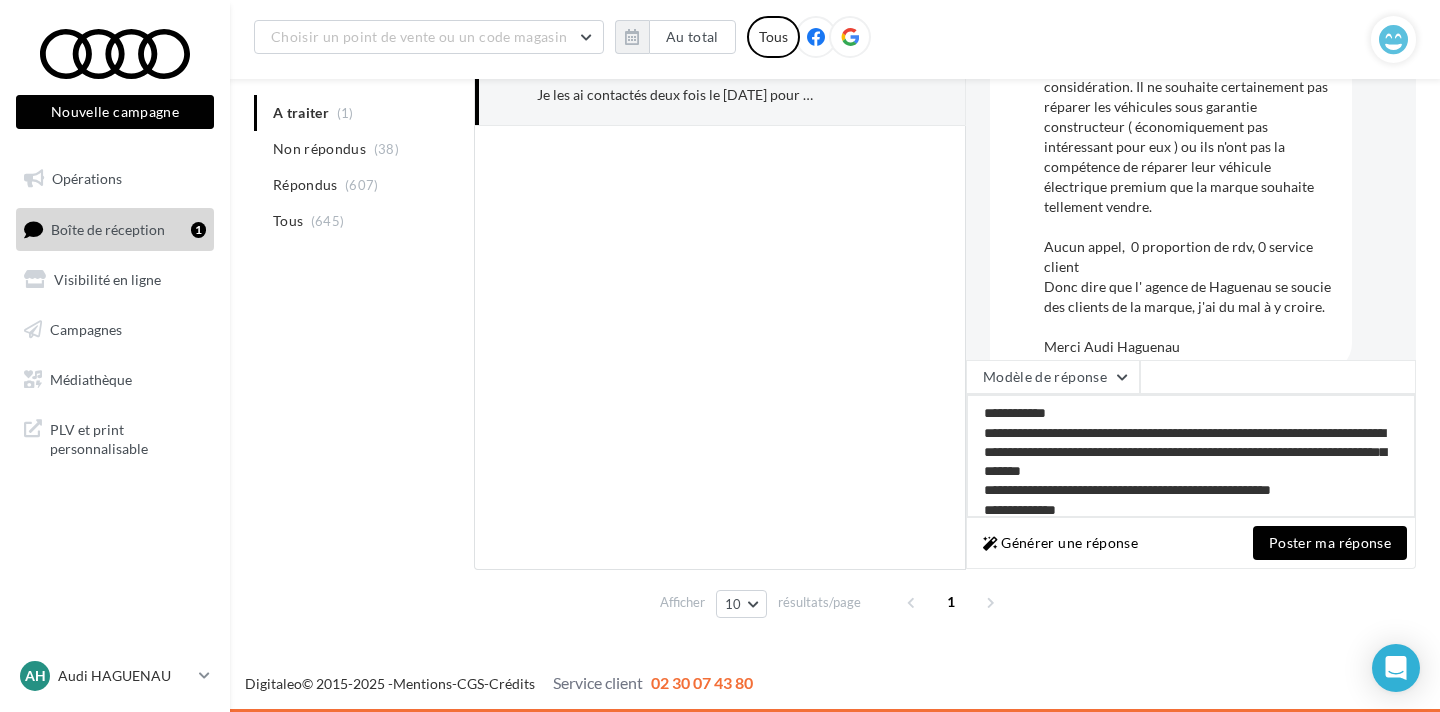 drag, startPoint x: 1072, startPoint y: 414, endPoint x: 852, endPoint y: 417, distance: 220.02045 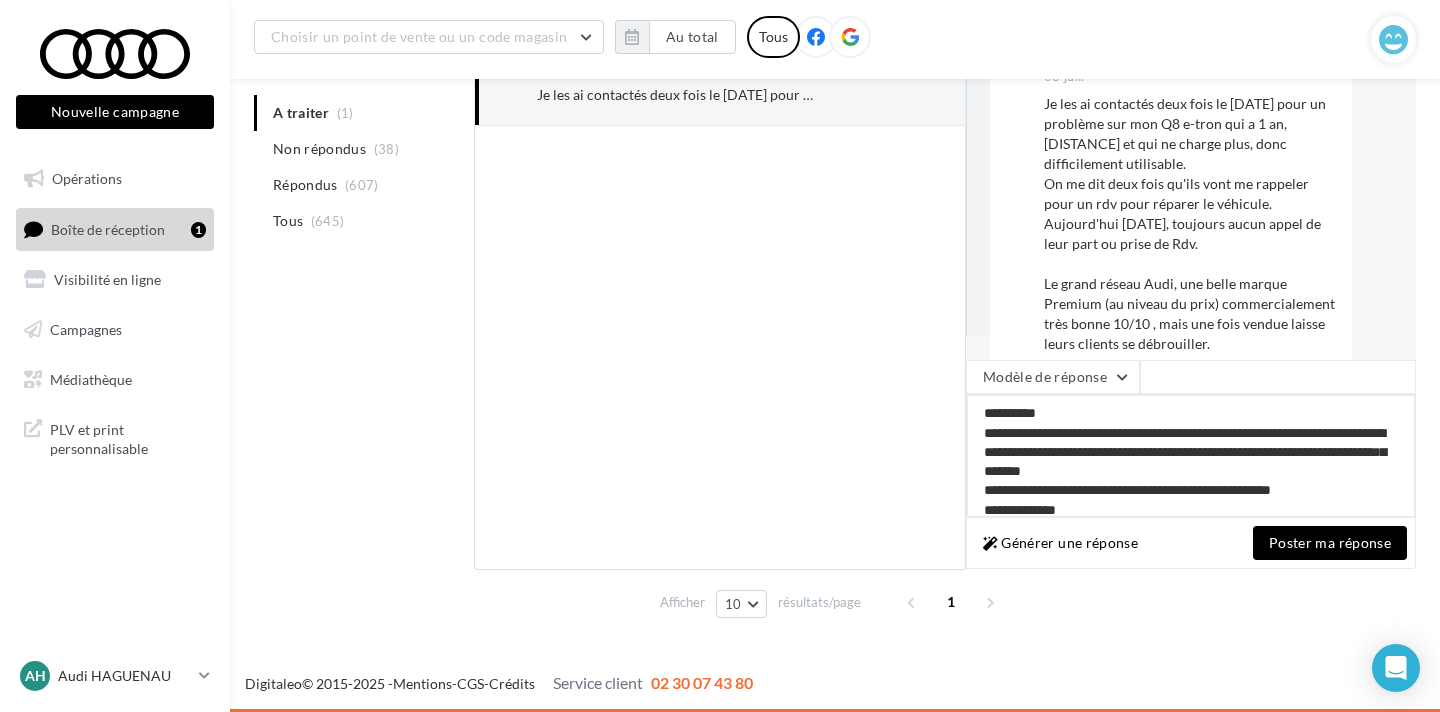 scroll, scrollTop: 0, scrollLeft: 0, axis: both 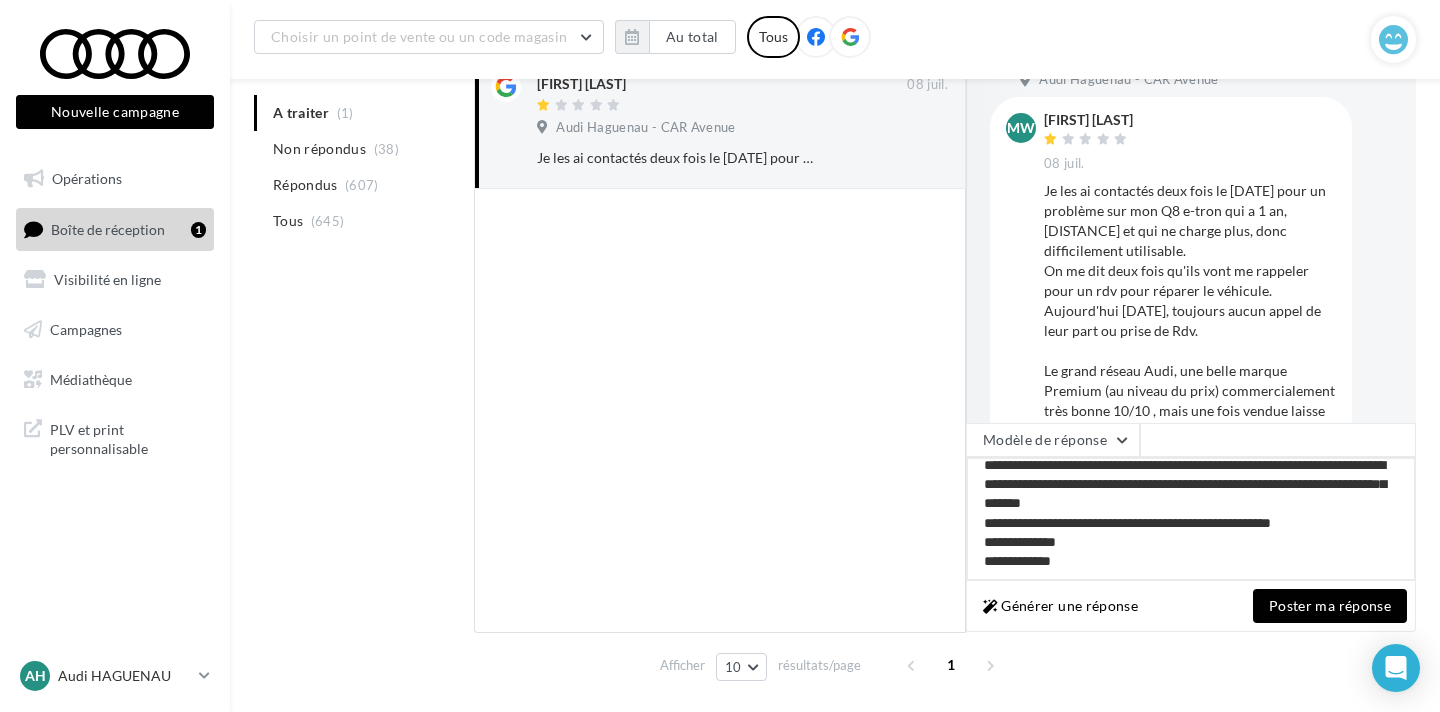 drag, startPoint x: 1080, startPoint y: 563, endPoint x: 975, endPoint y: 551, distance: 105.68349 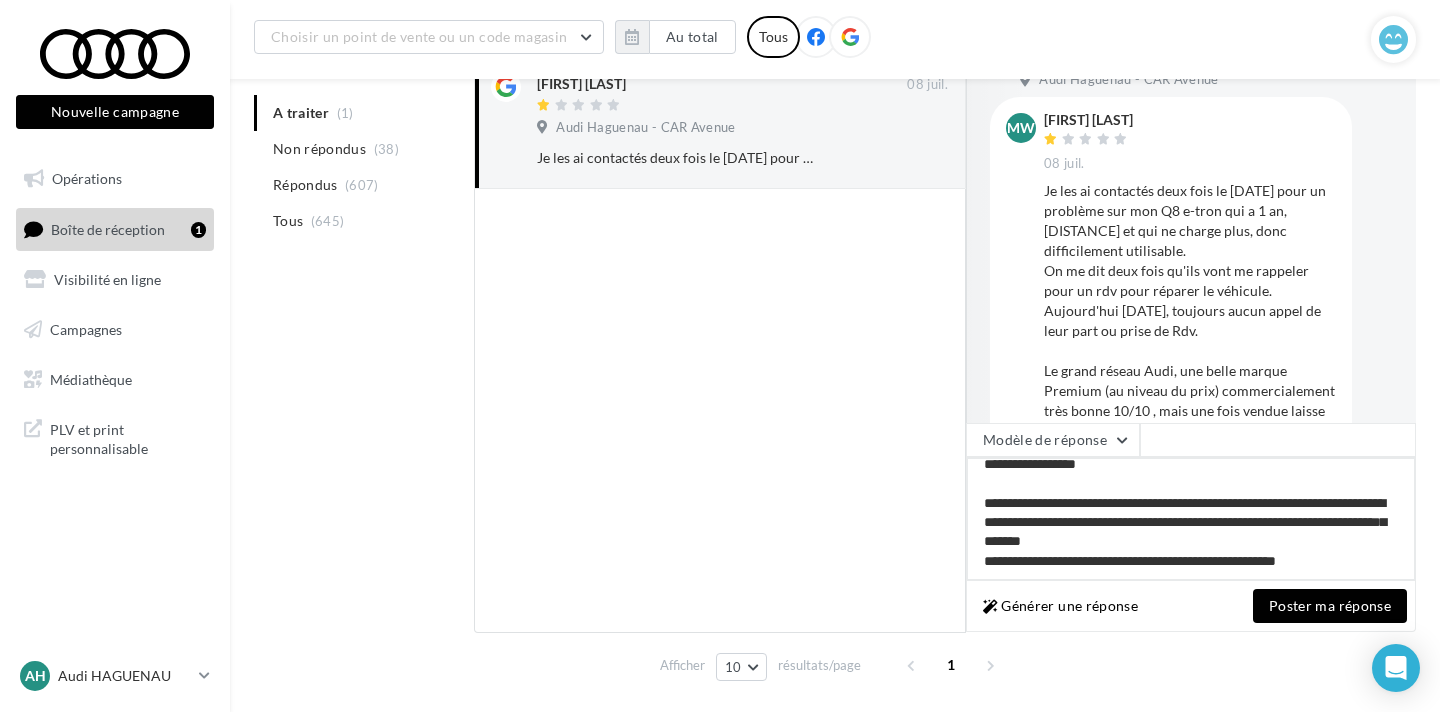 scroll, scrollTop: 31, scrollLeft: 0, axis: vertical 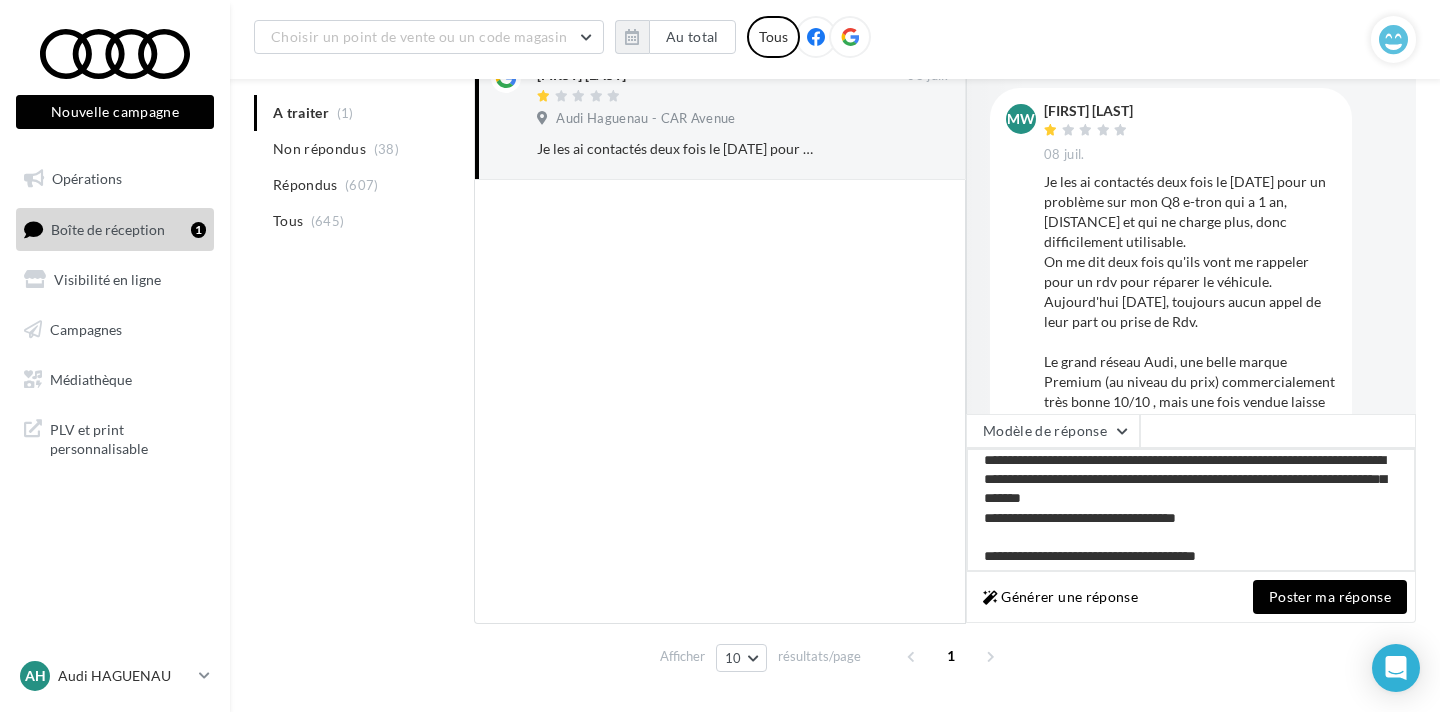 click on "**********" at bounding box center [1191, 510] 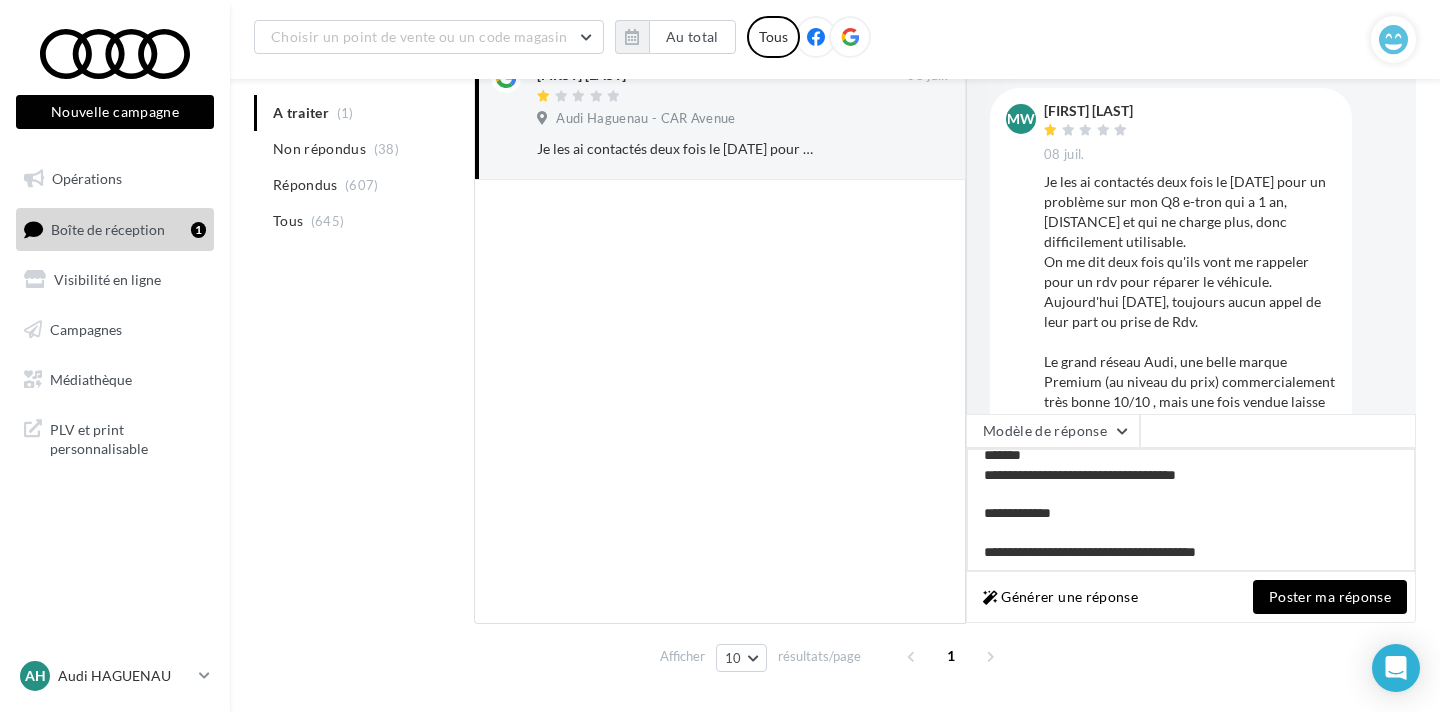 scroll, scrollTop: 108, scrollLeft: 0, axis: vertical 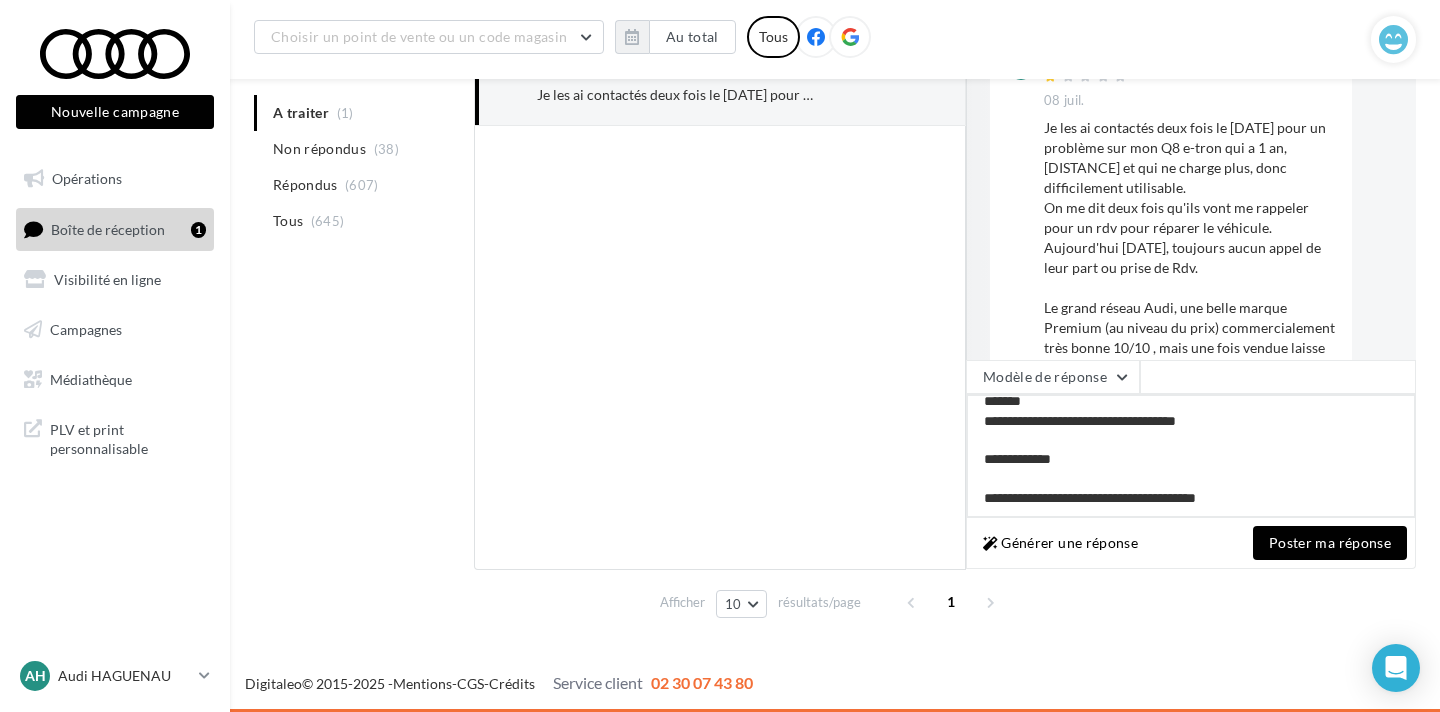 click on "**********" at bounding box center [1191, 456] 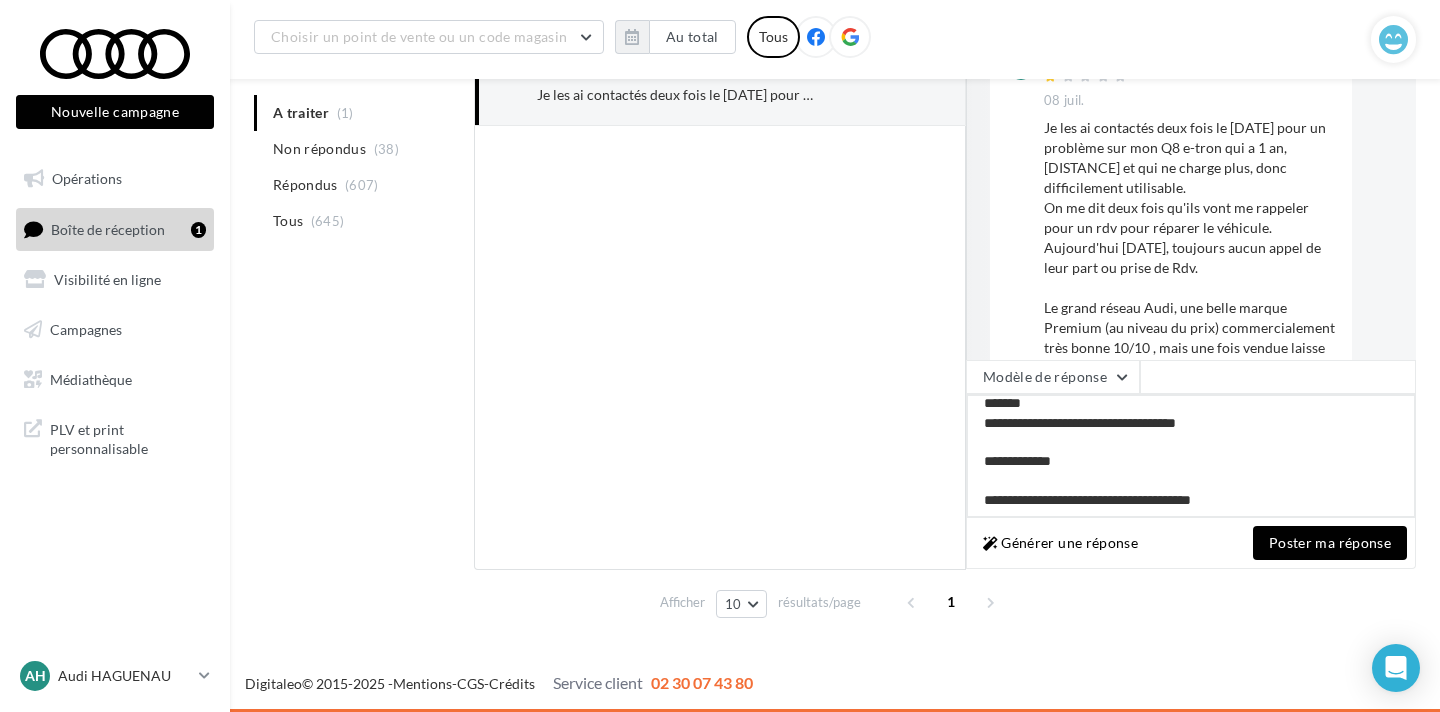 scroll, scrollTop: 89, scrollLeft: 0, axis: vertical 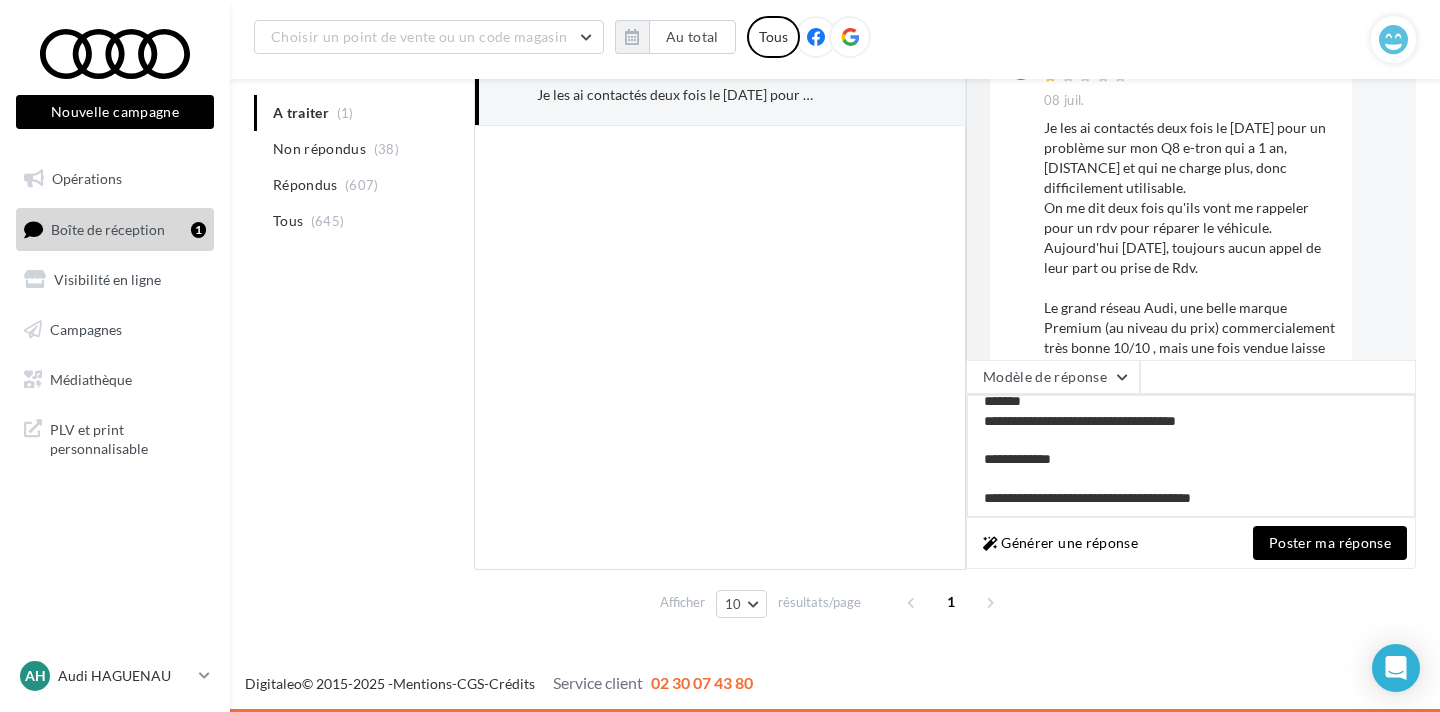 type on "**********" 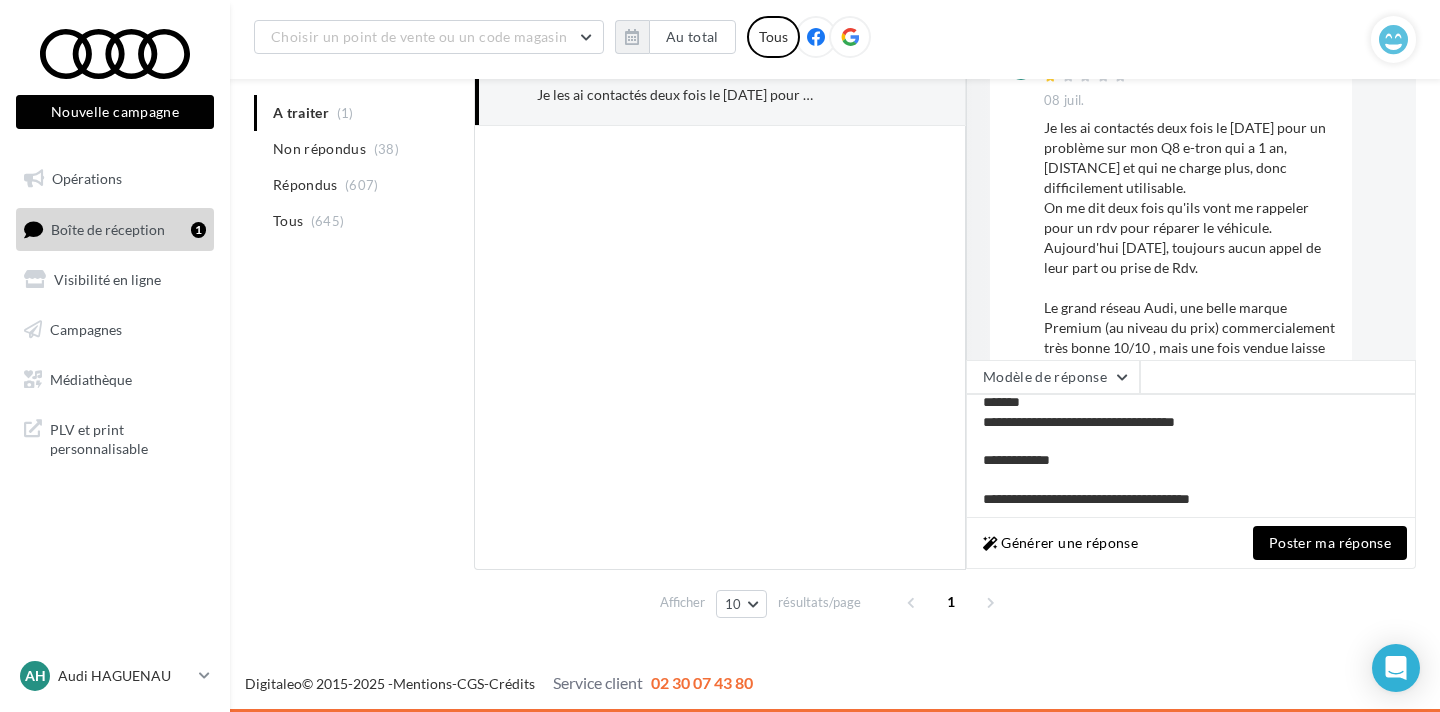 click on "Poster ma réponse" at bounding box center [1330, 543] 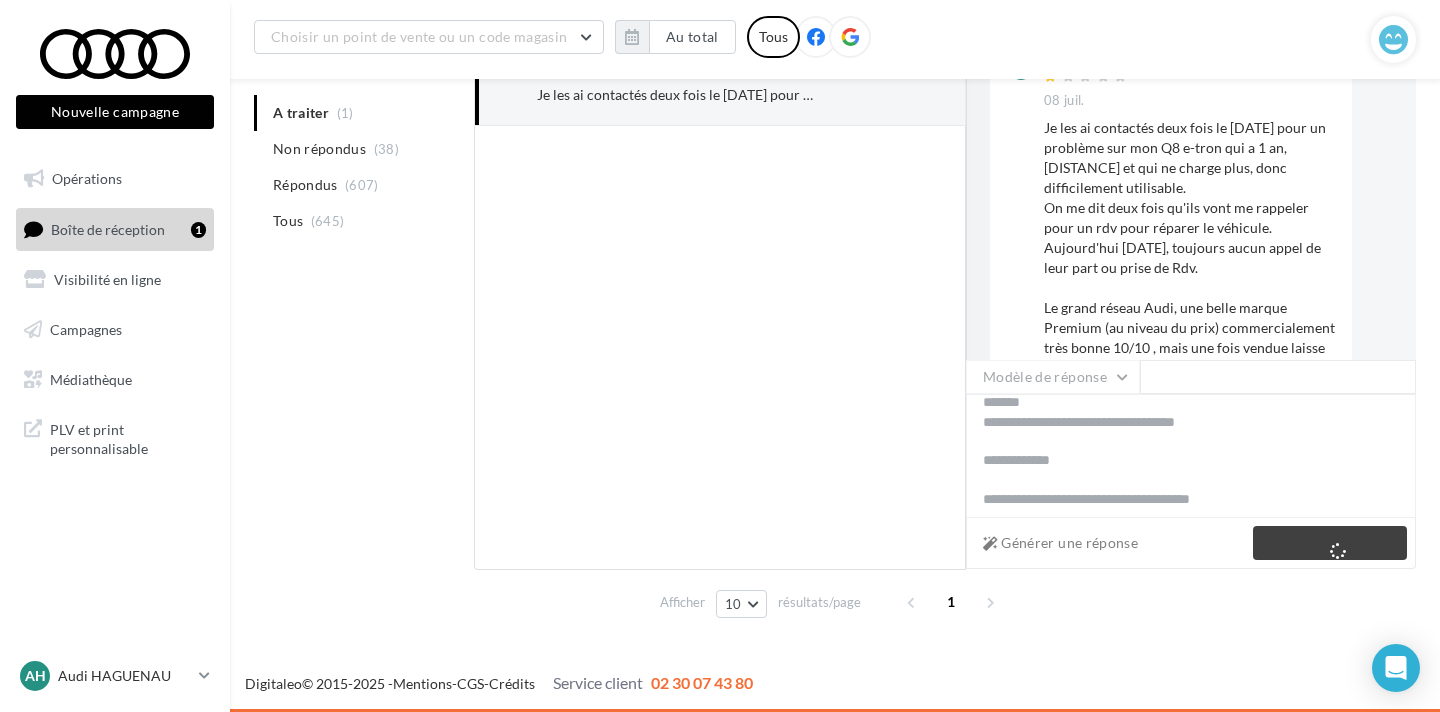 scroll, scrollTop: 87, scrollLeft: 0, axis: vertical 